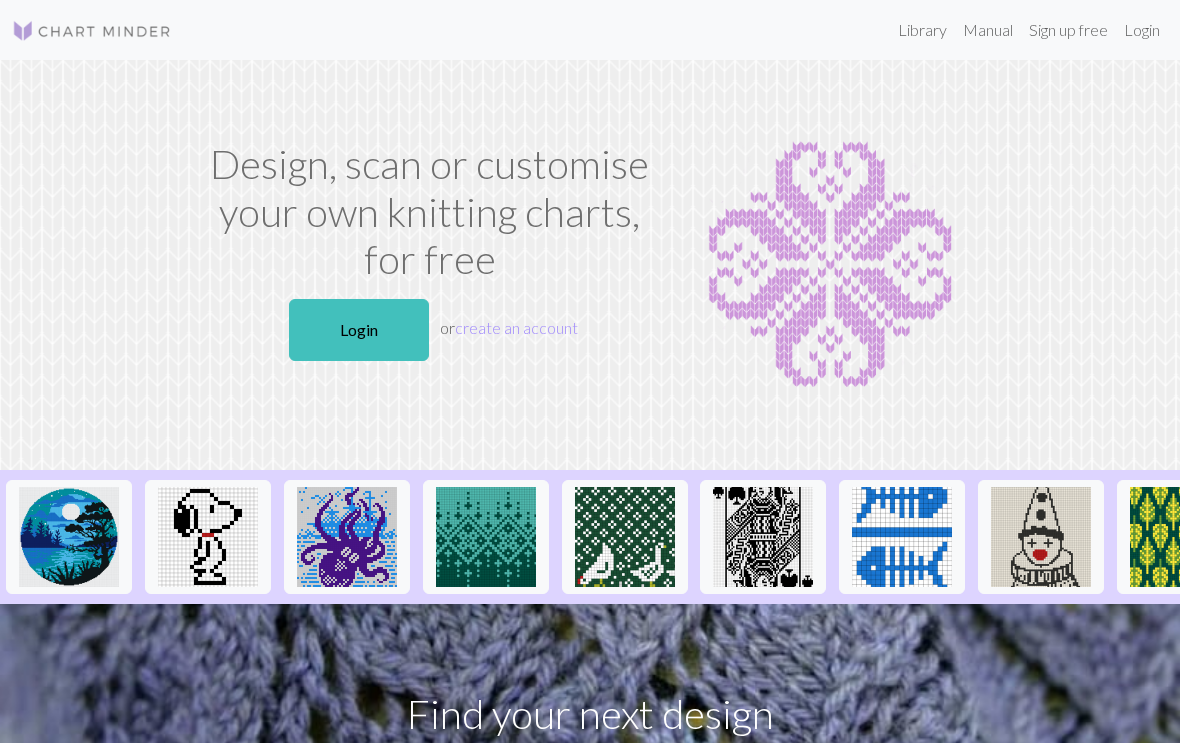 scroll, scrollTop: 0, scrollLeft: 0, axis: both 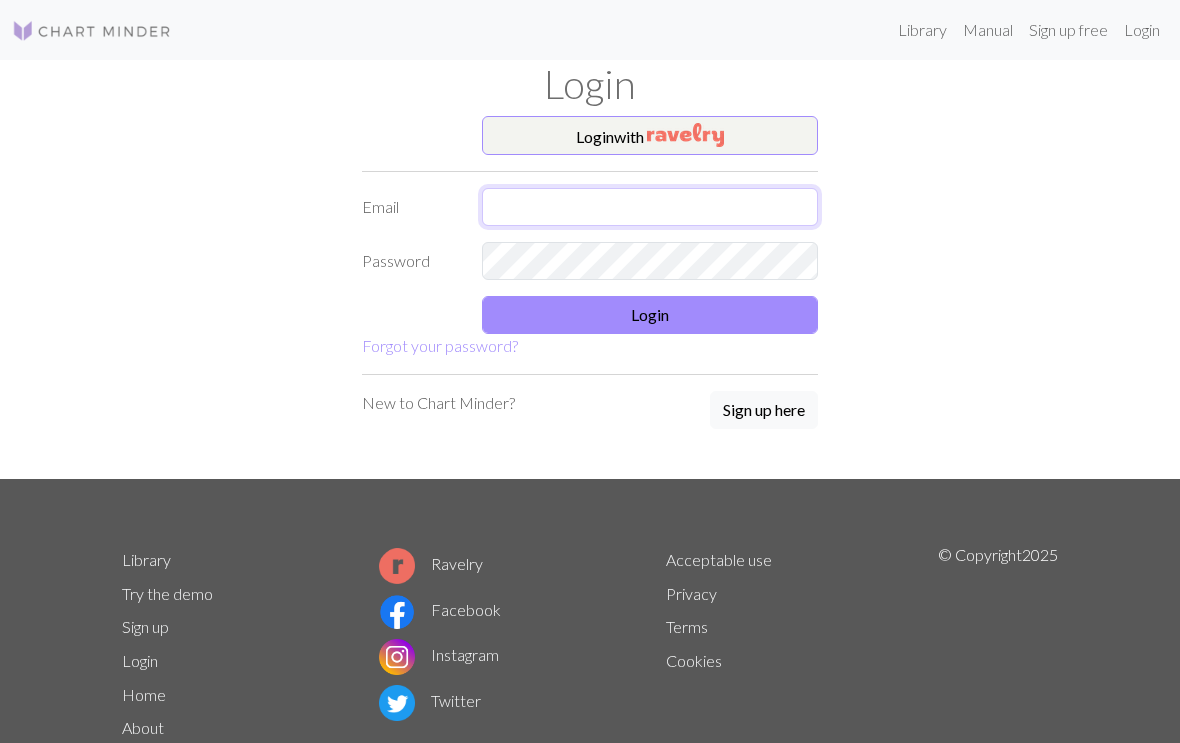 click at bounding box center (650, 207) 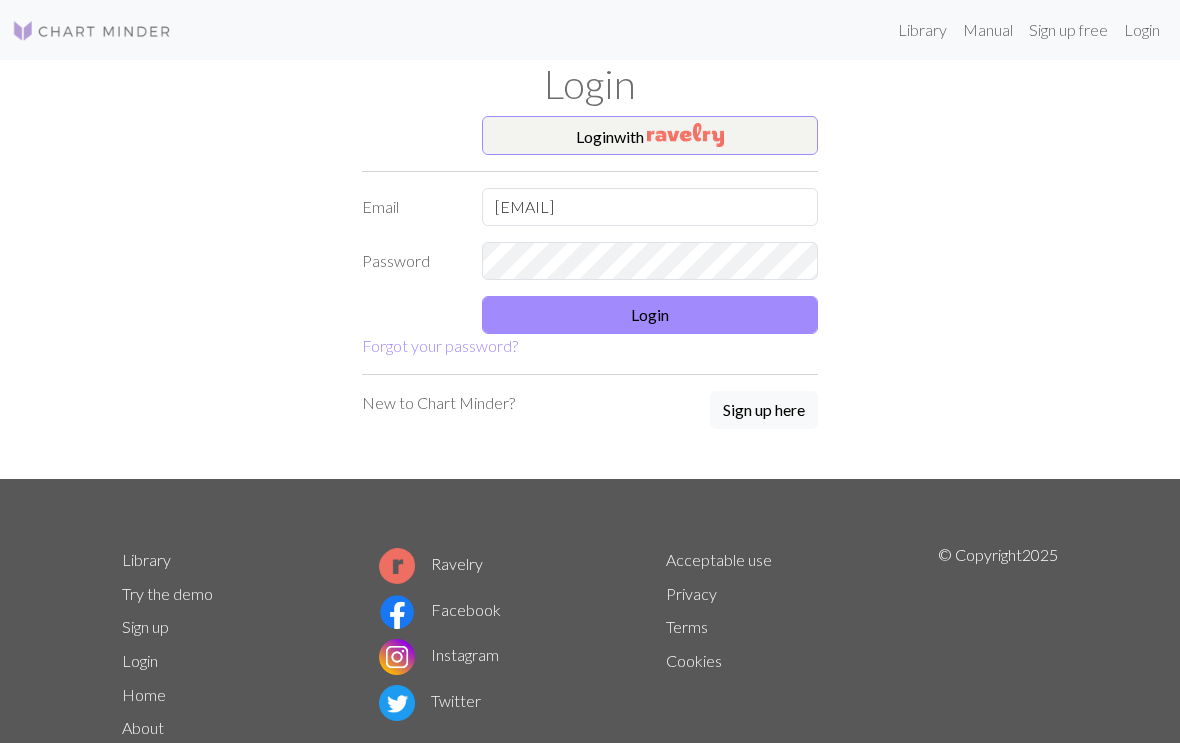 click on "Login" at bounding box center (650, 315) 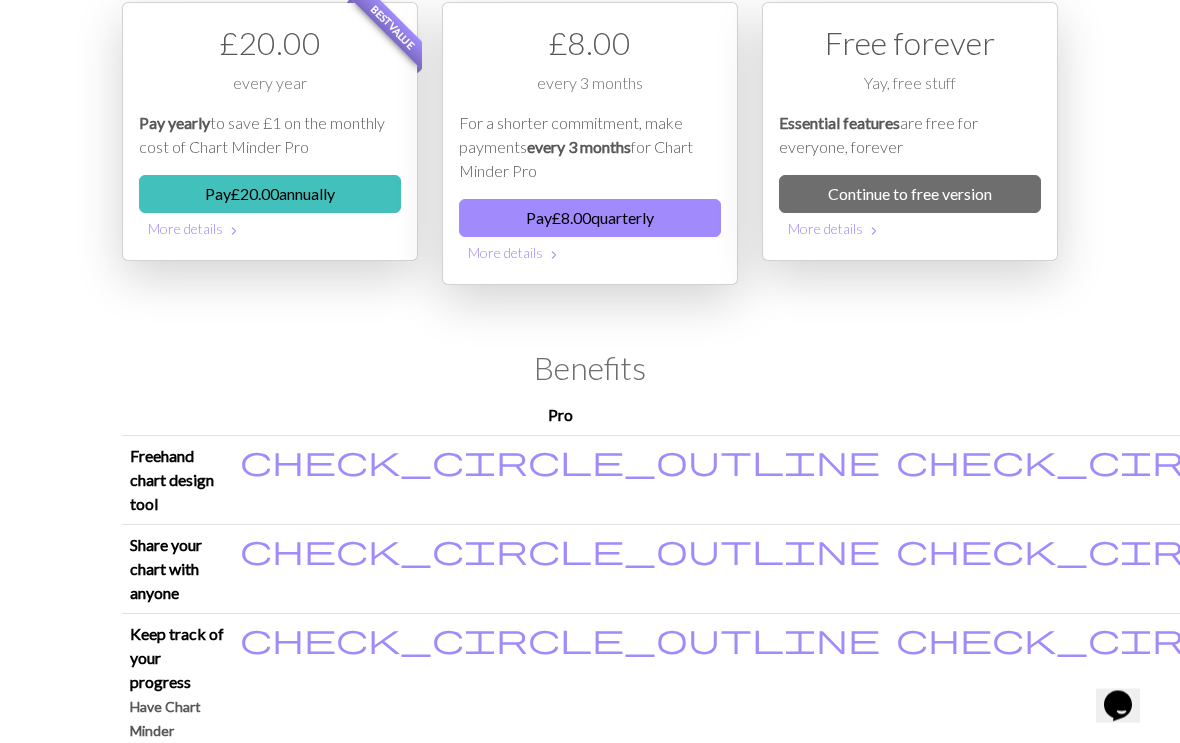 scroll, scrollTop: 0, scrollLeft: 0, axis: both 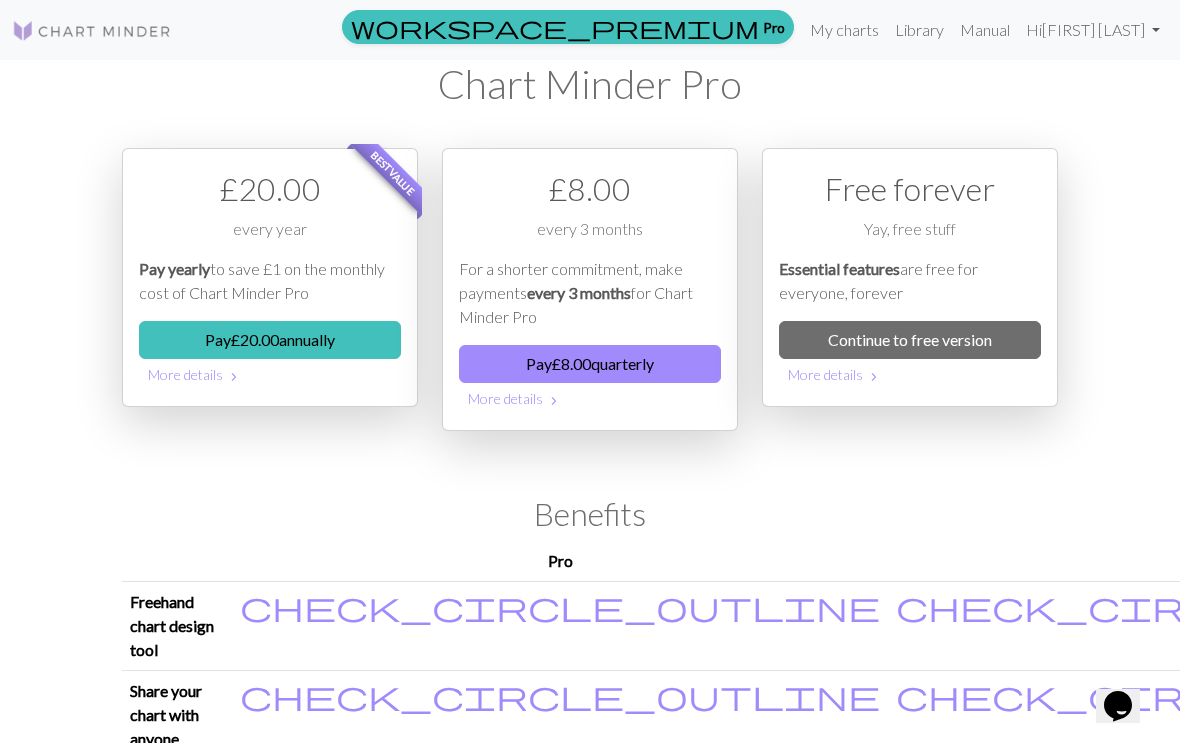 click on "My charts" at bounding box center [844, 30] 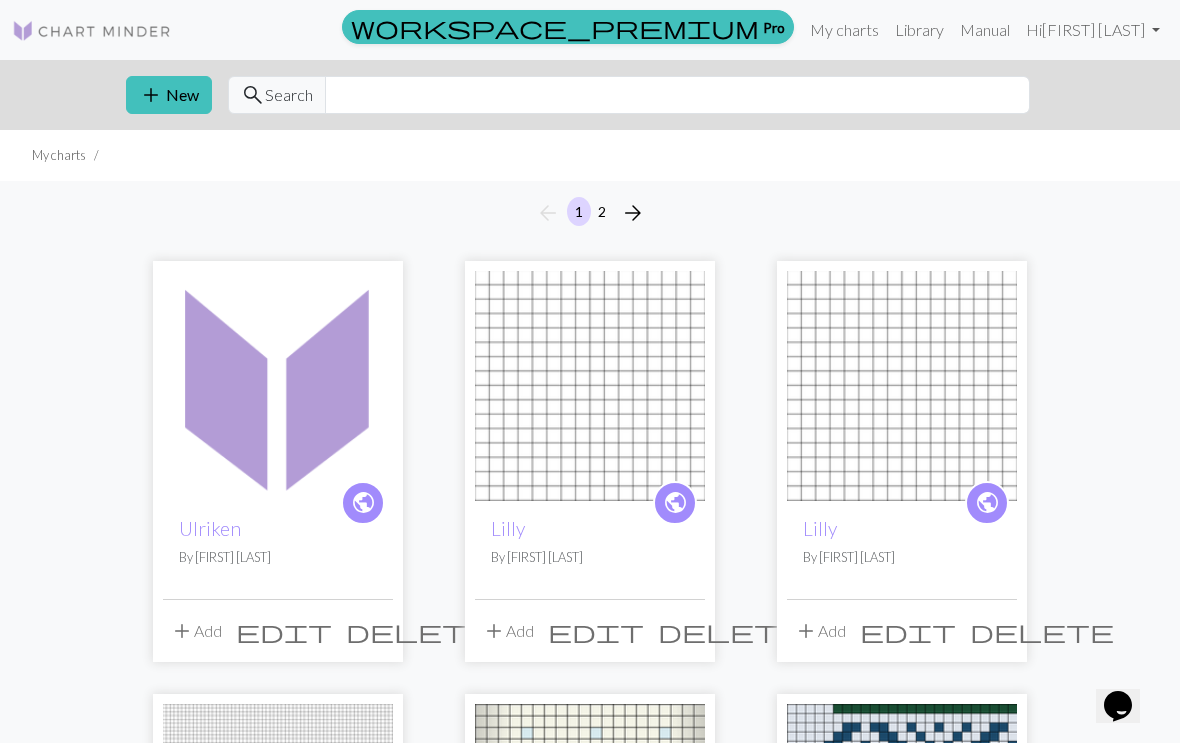 click at bounding box center [278, 386] 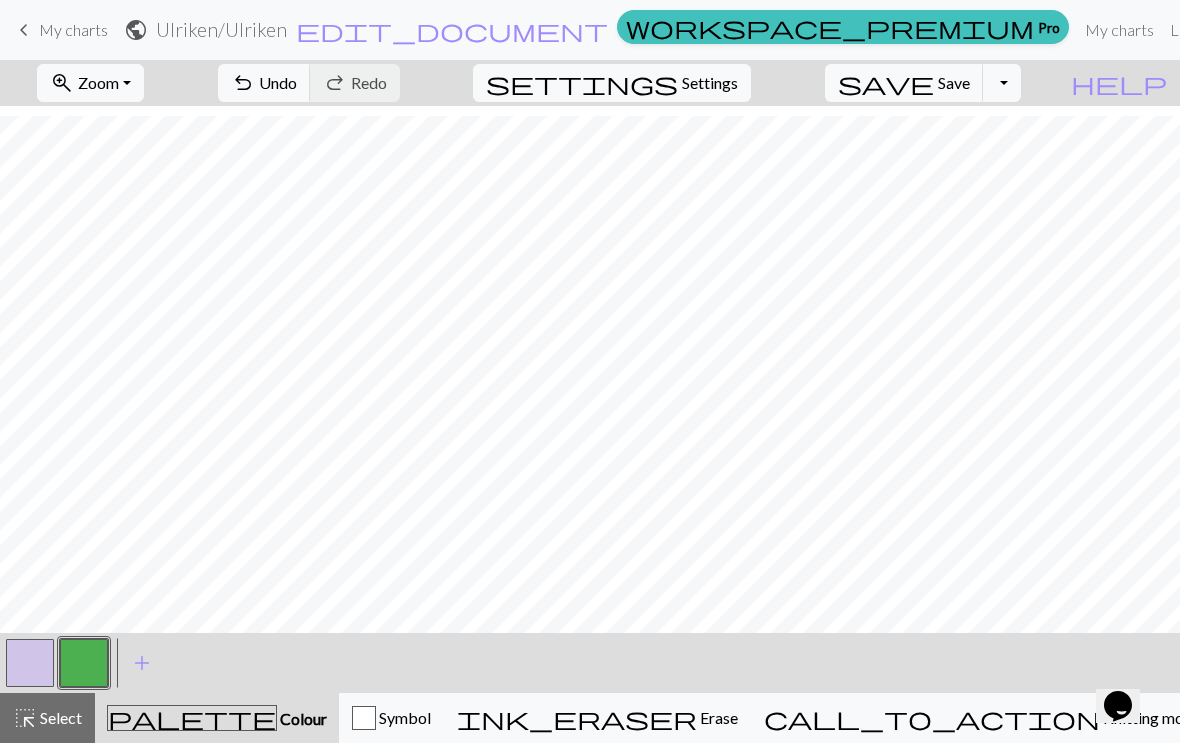 scroll, scrollTop: 251, scrollLeft: 0, axis: vertical 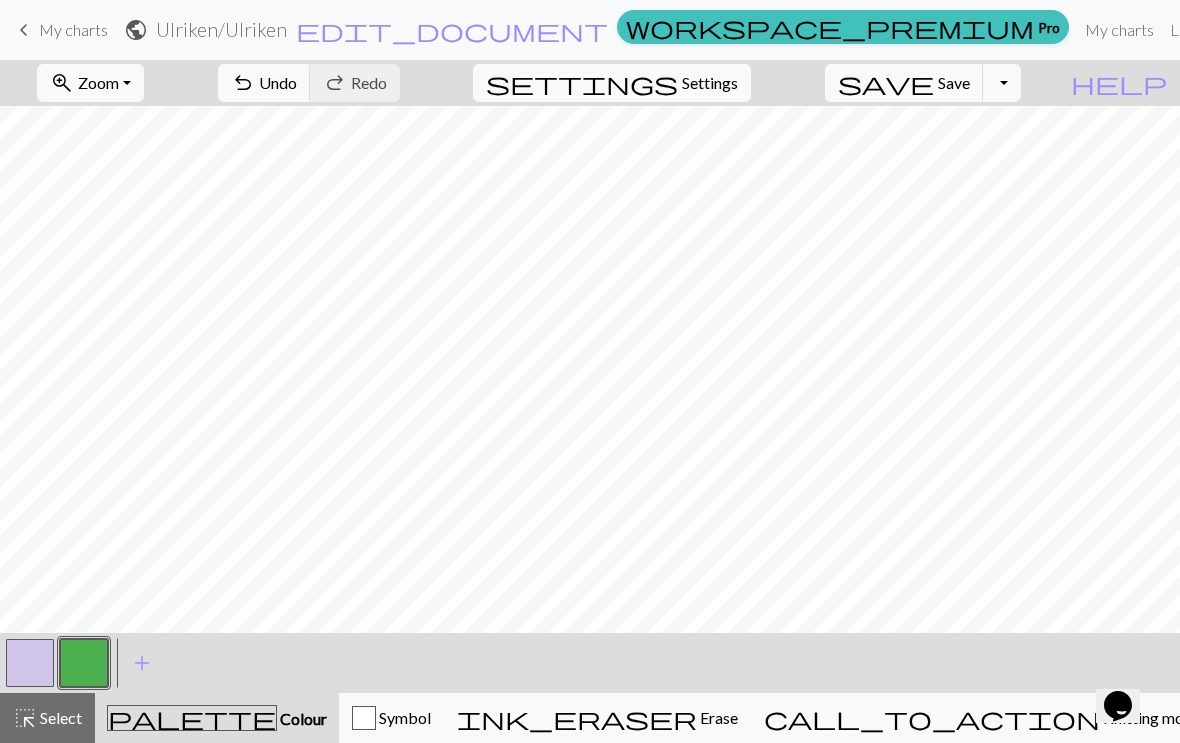 click on "keyboard_arrow_left" at bounding box center (24, 30) 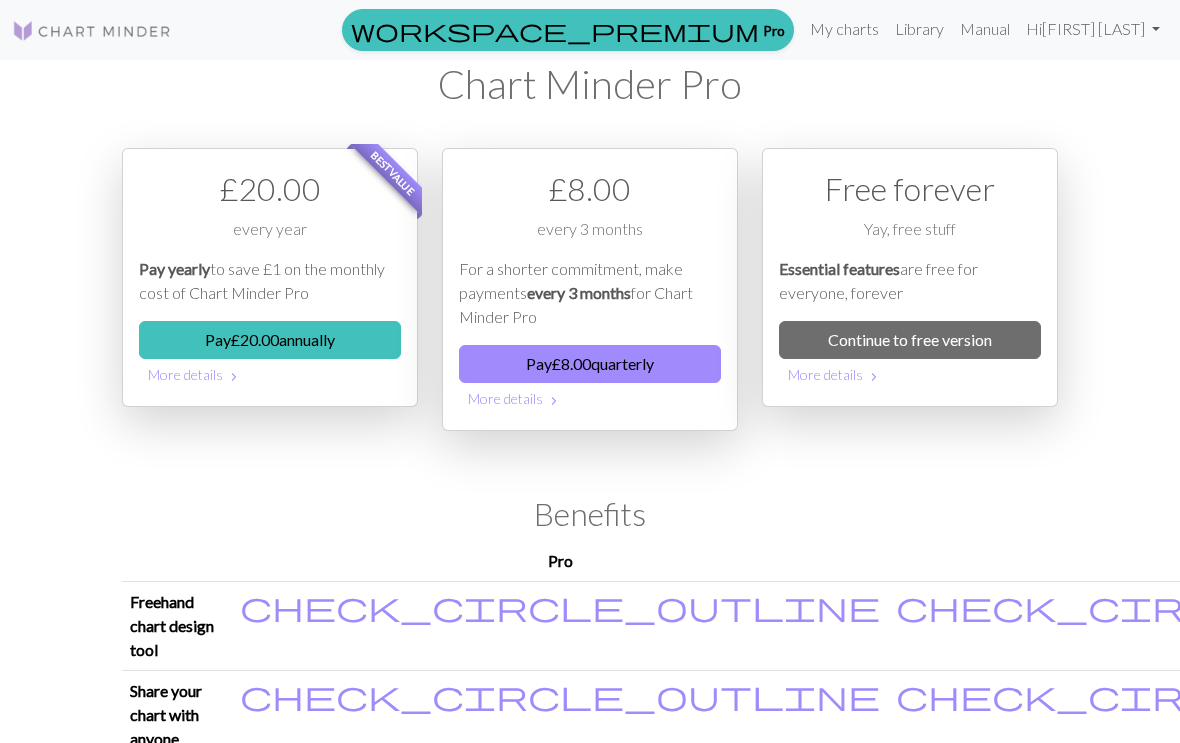 scroll, scrollTop: 0, scrollLeft: 0, axis: both 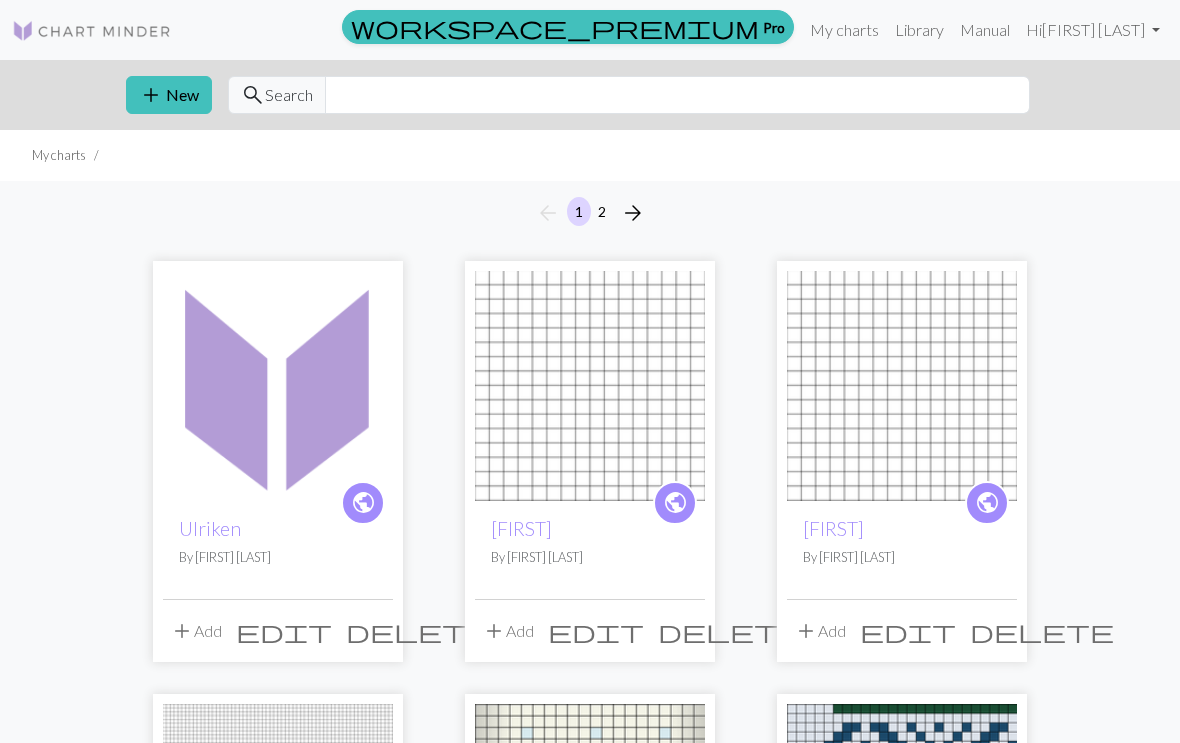 click at bounding box center (278, 386) 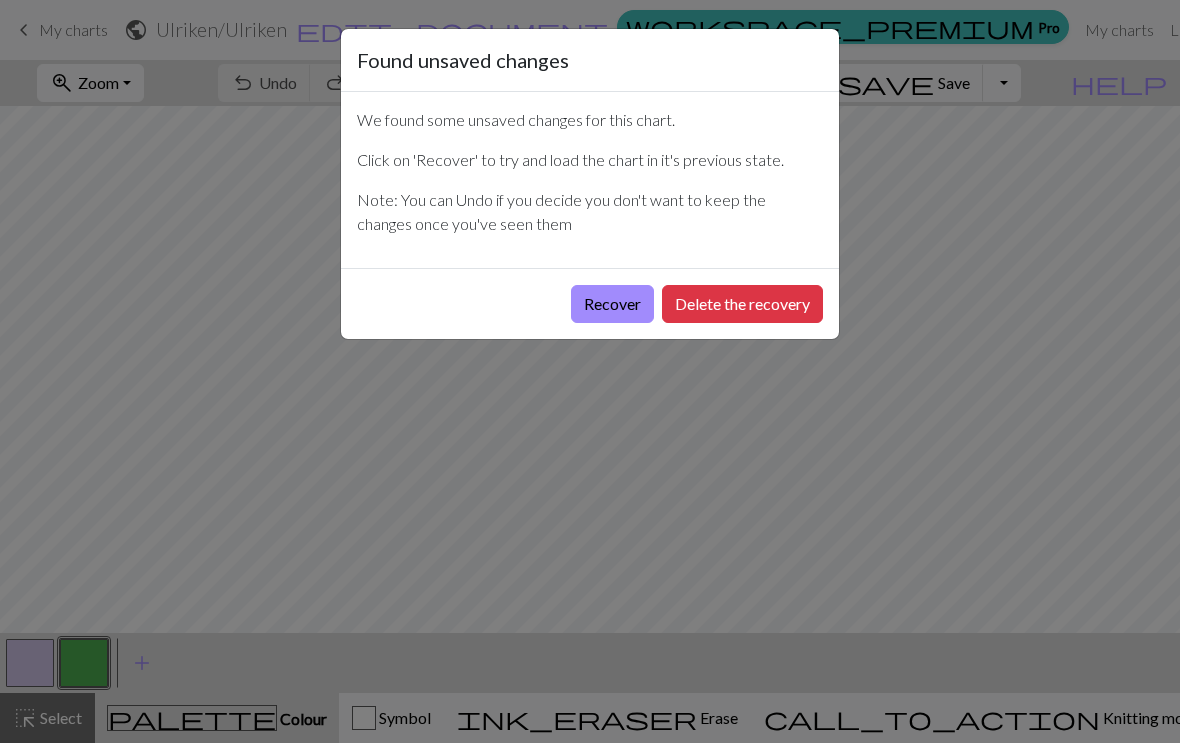click on "Recover" at bounding box center (612, 304) 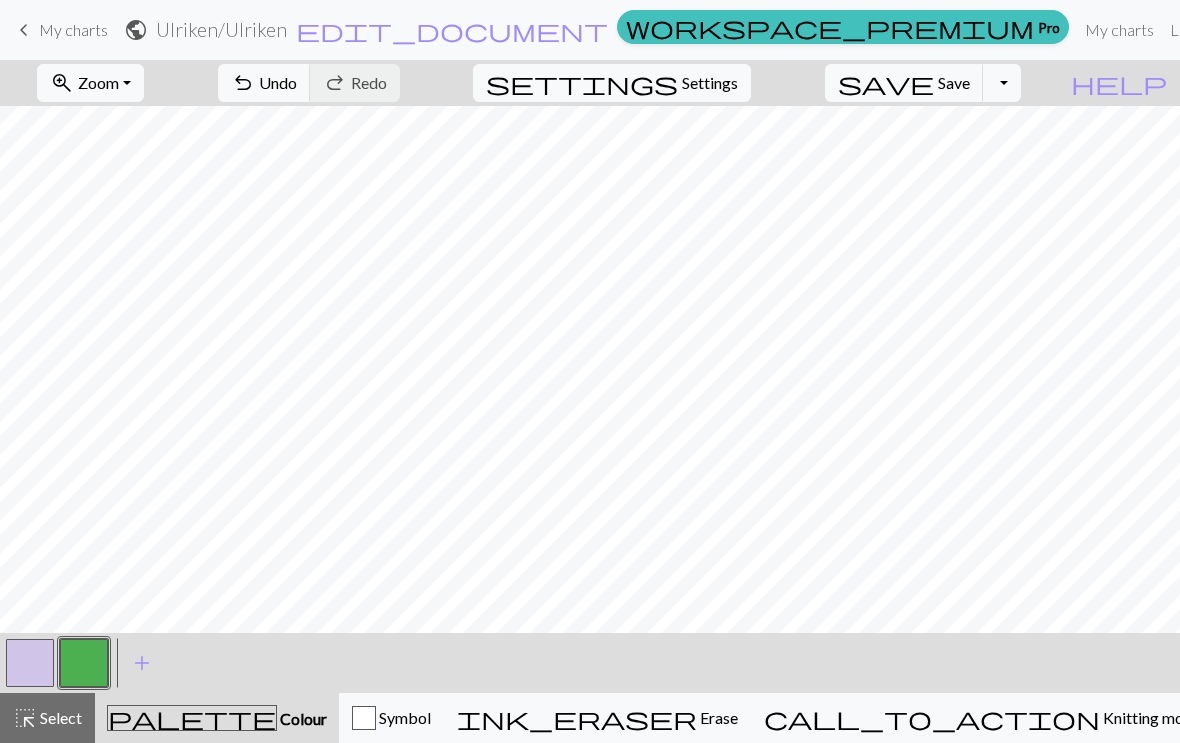 scroll, scrollTop: 309, scrollLeft: 0, axis: vertical 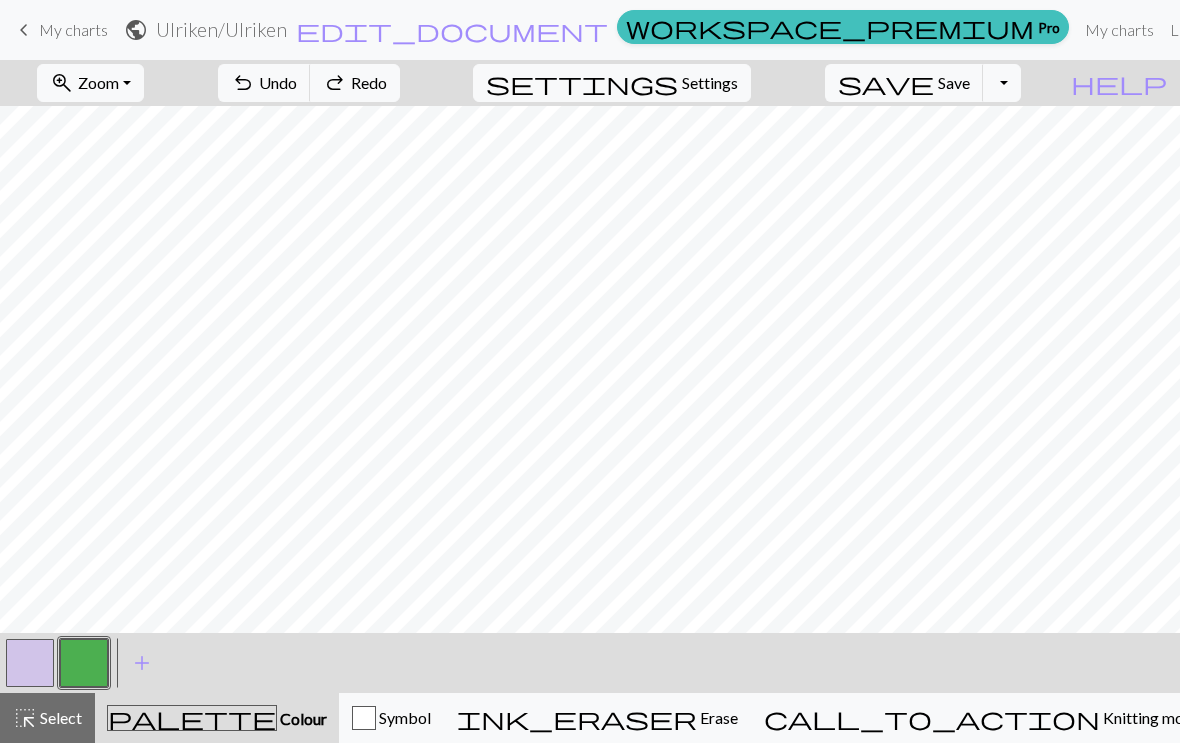 click on "Undo" at bounding box center (278, 82) 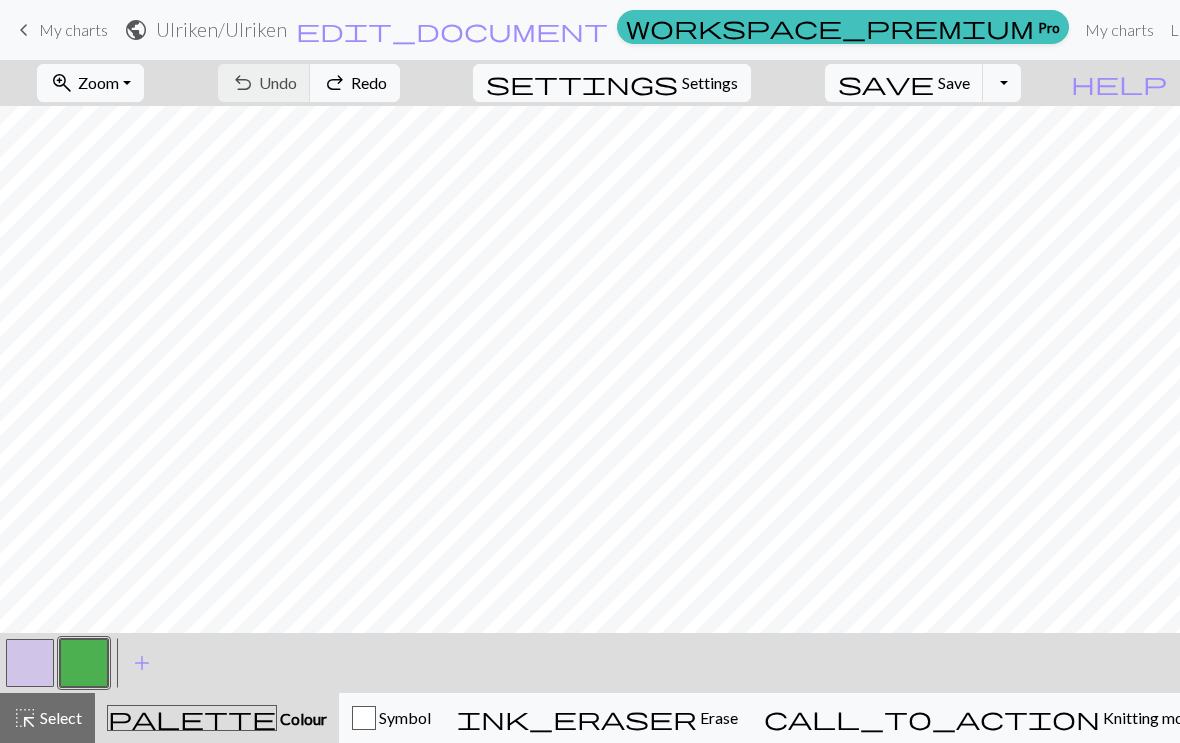 click on "undo Undo Undo redo Redo Redo" at bounding box center [309, 83] 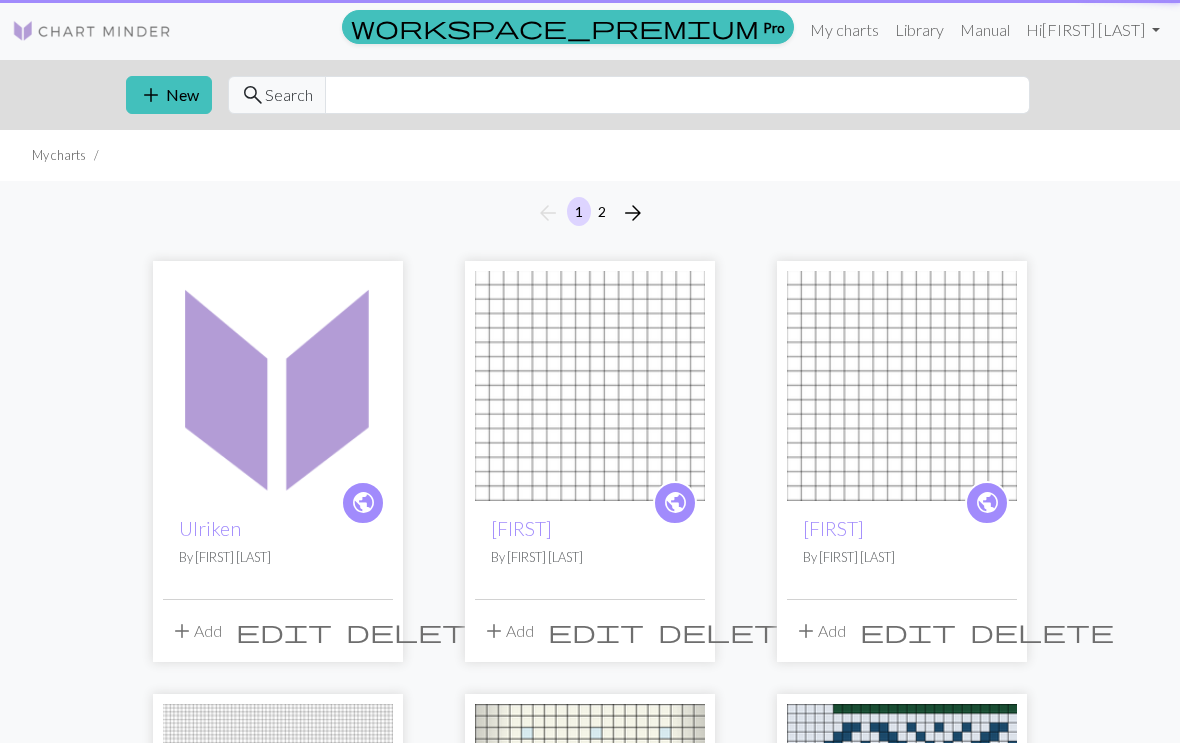 click at bounding box center [590, 386] 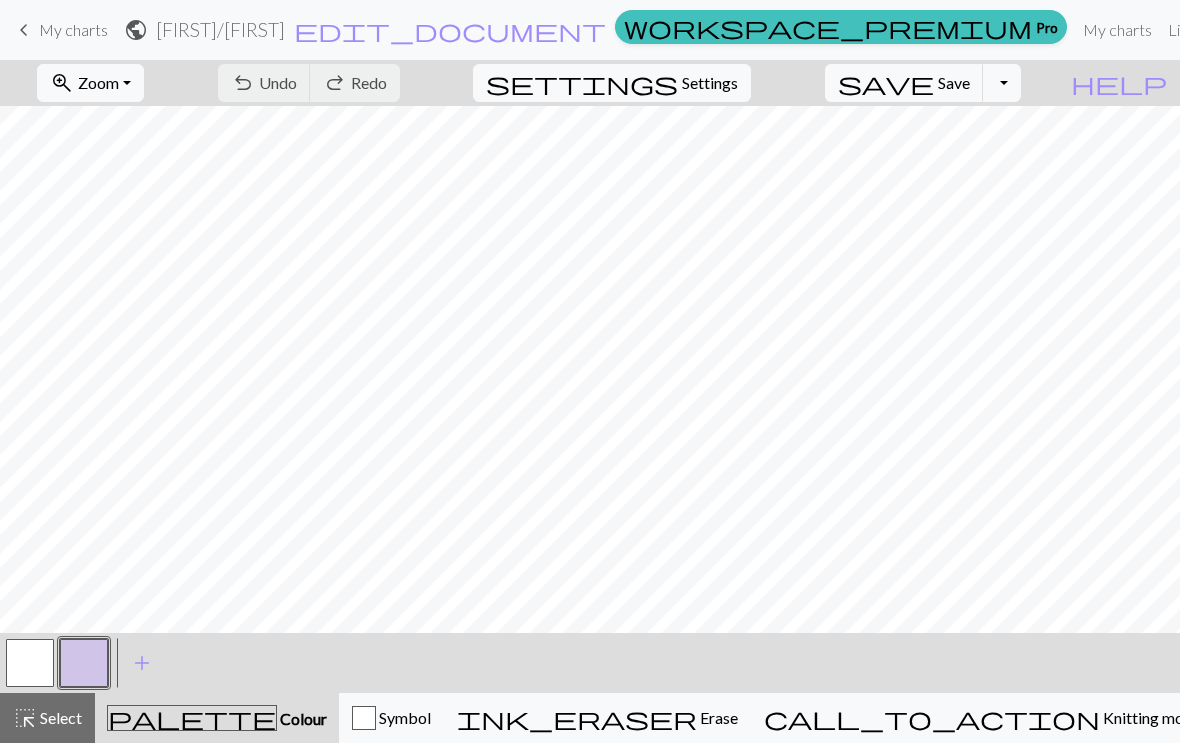 click on "My charts" at bounding box center (1117, 30) 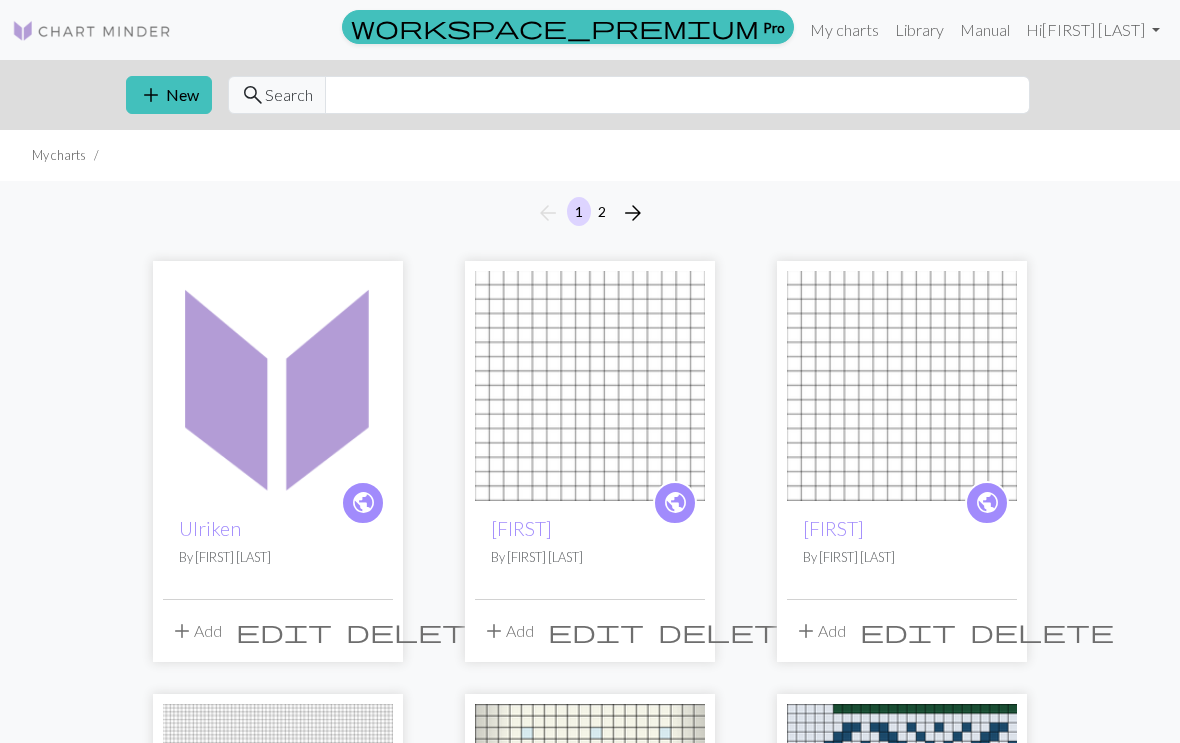 click at bounding box center (902, 386) 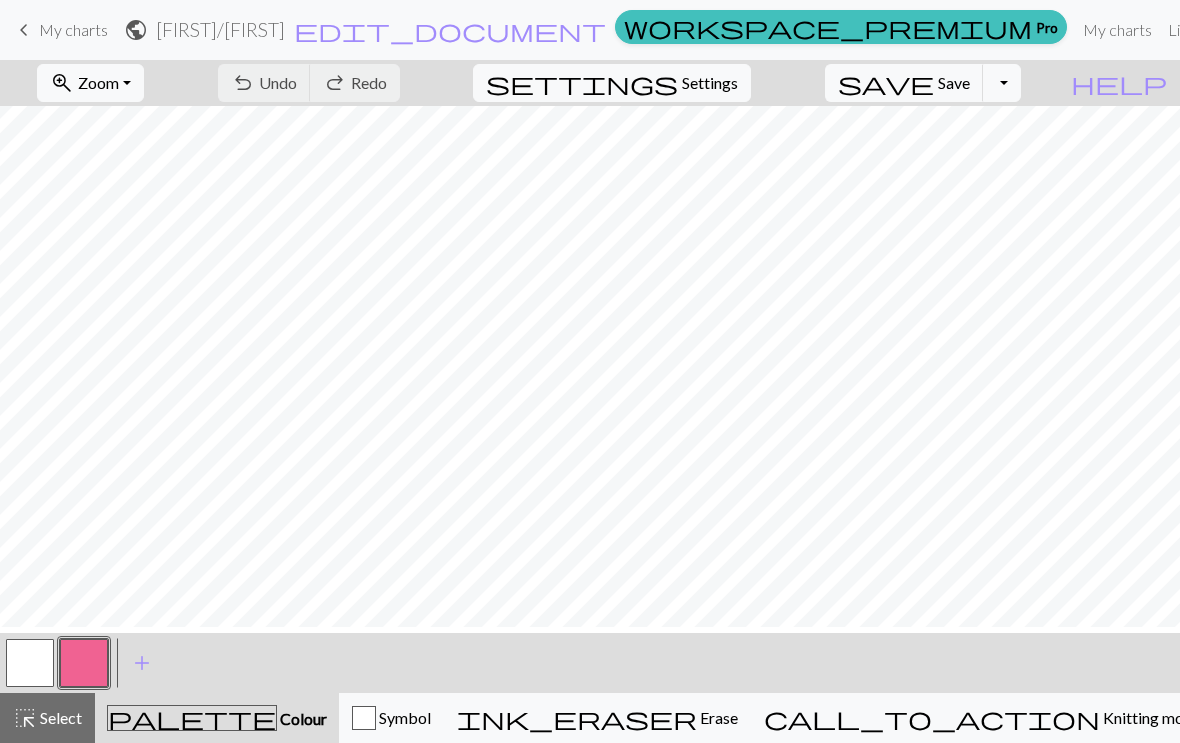 scroll, scrollTop: 0, scrollLeft: 0, axis: both 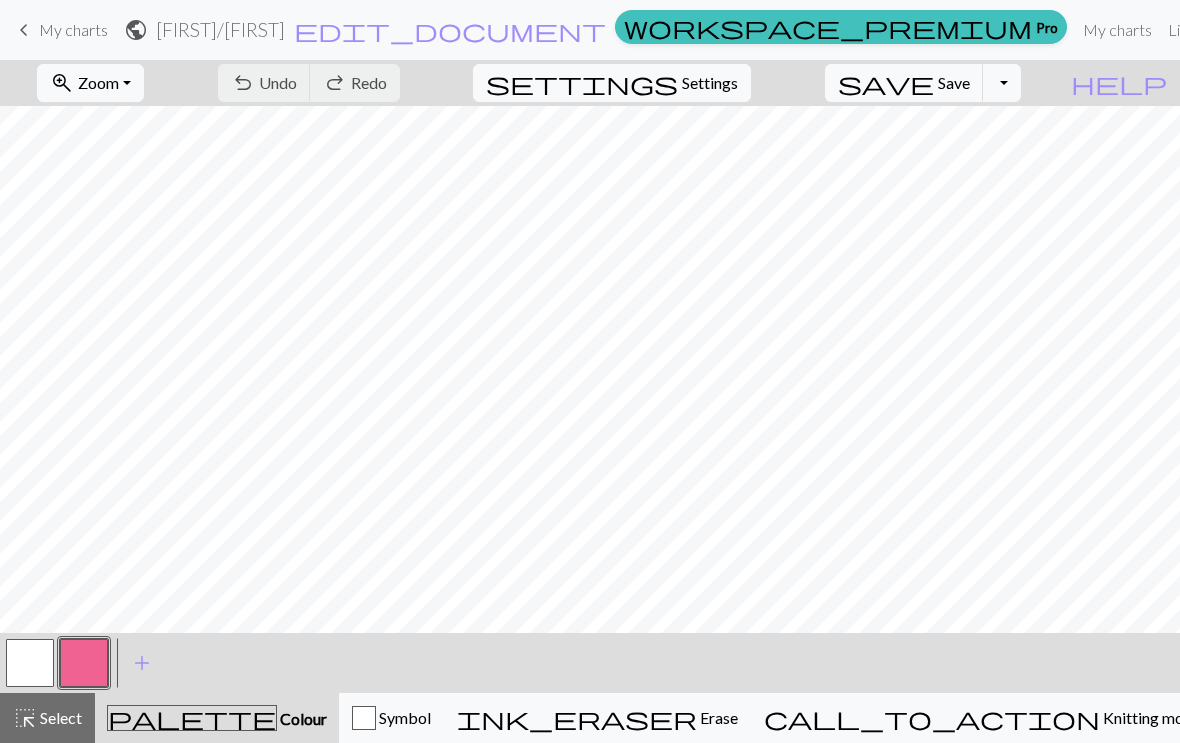 click on "My charts" at bounding box center [1117, 30] 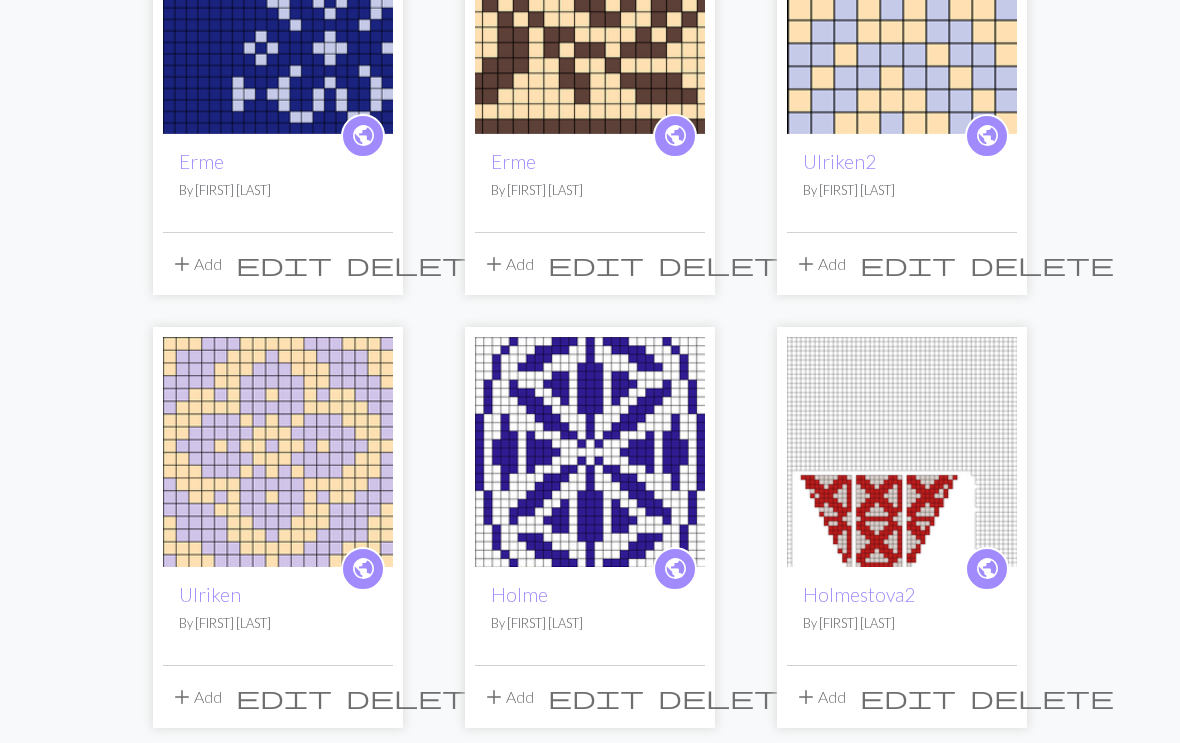scroll, scrollTop: 1253, scrollLeft: 0, axis: vertical 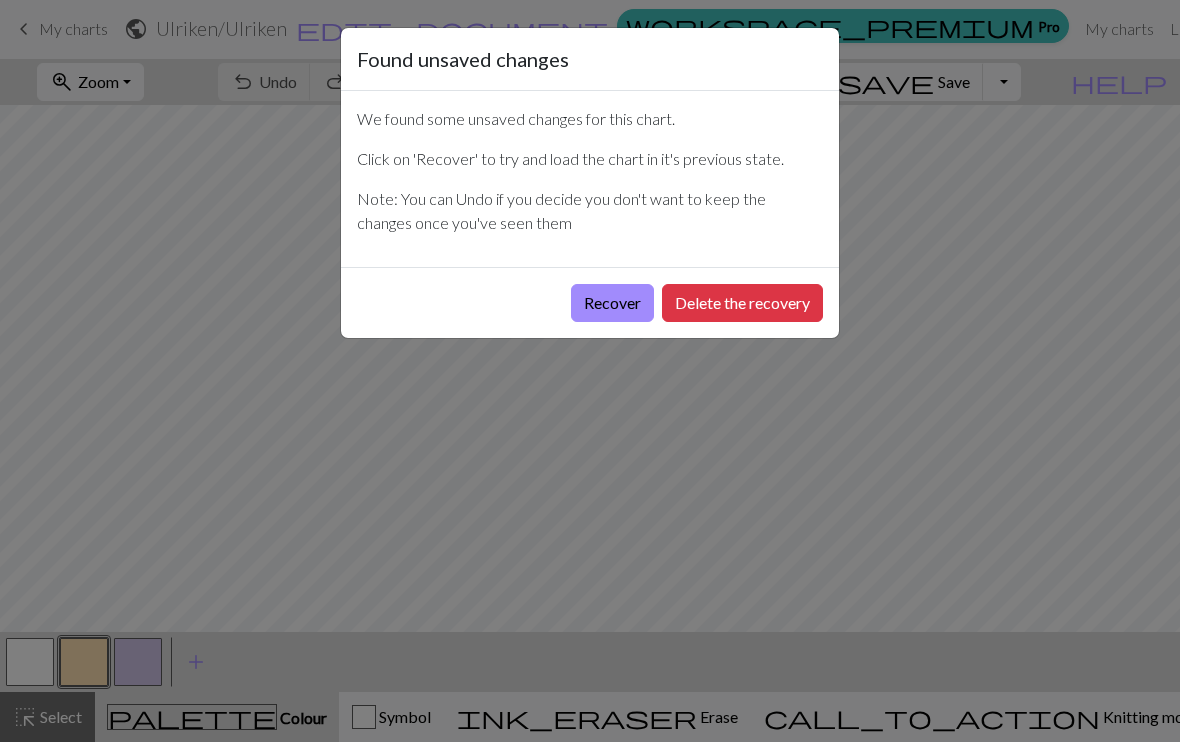 click on "Recover" at bounding box center [612, 304] 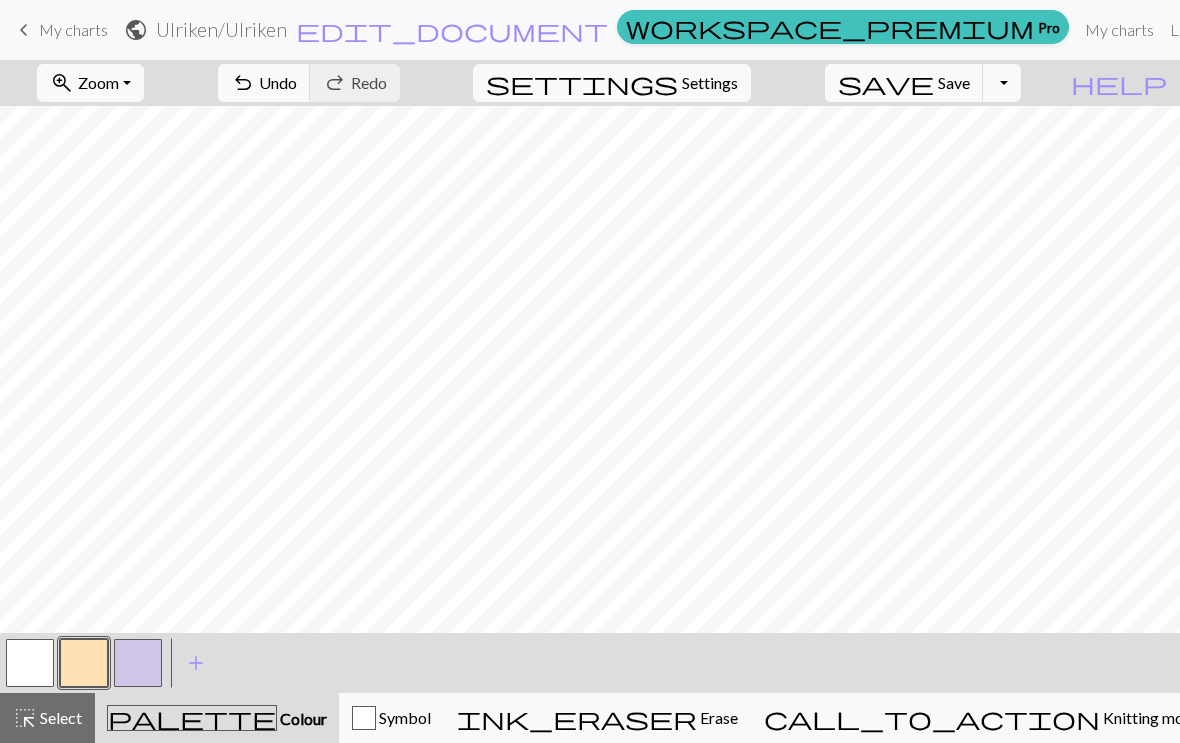 click on "My charts" at bounding box center [1119, 30] 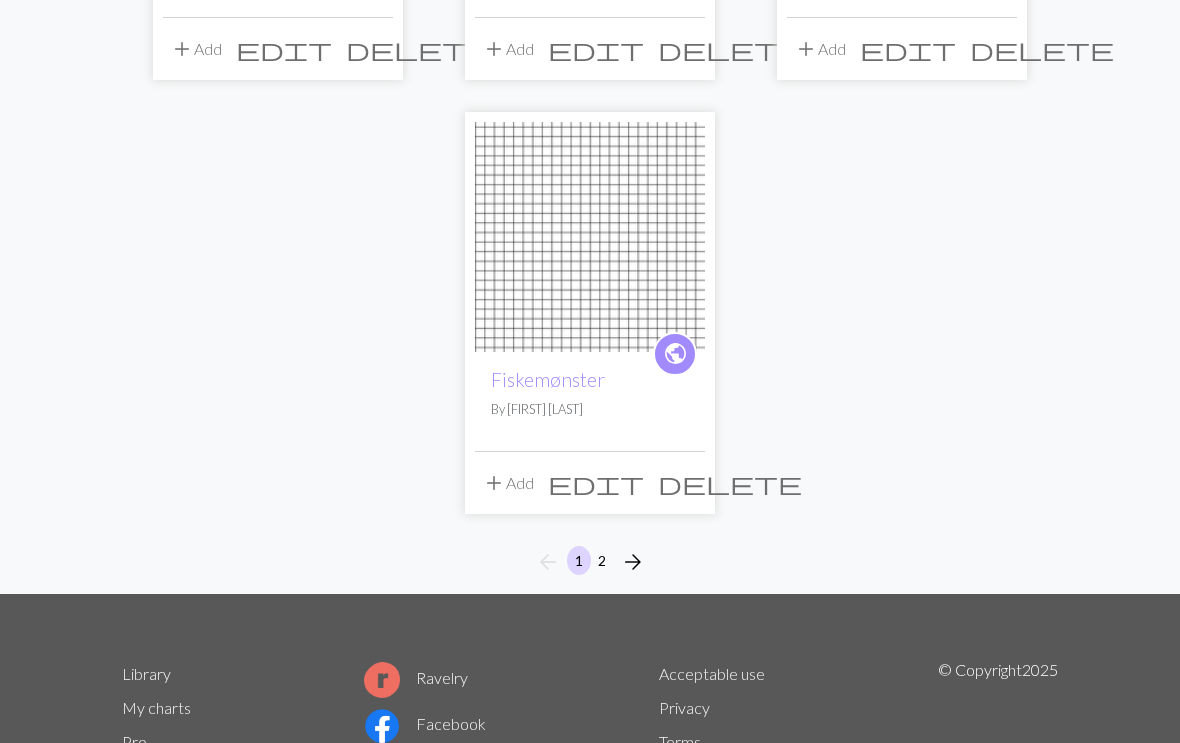 scroll, scrollTop: 2324, scrollLeft: 0, axis: vertical 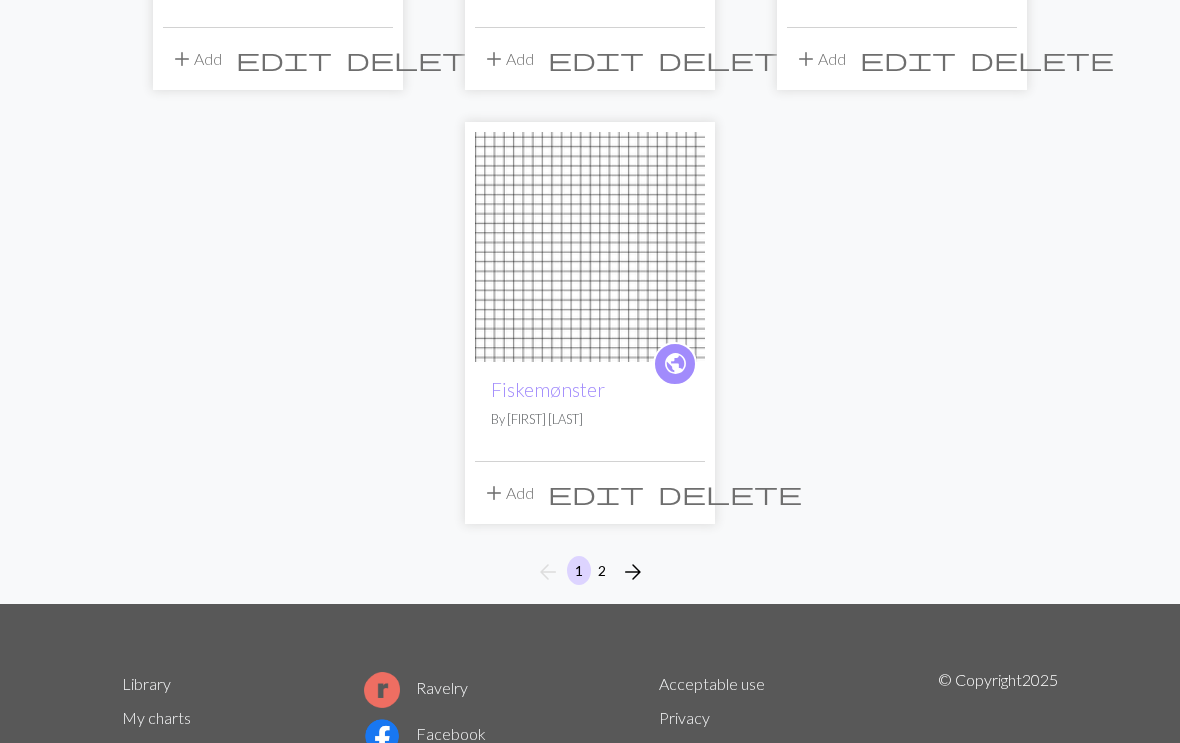 click on "2" at bounding box center (602, 570) 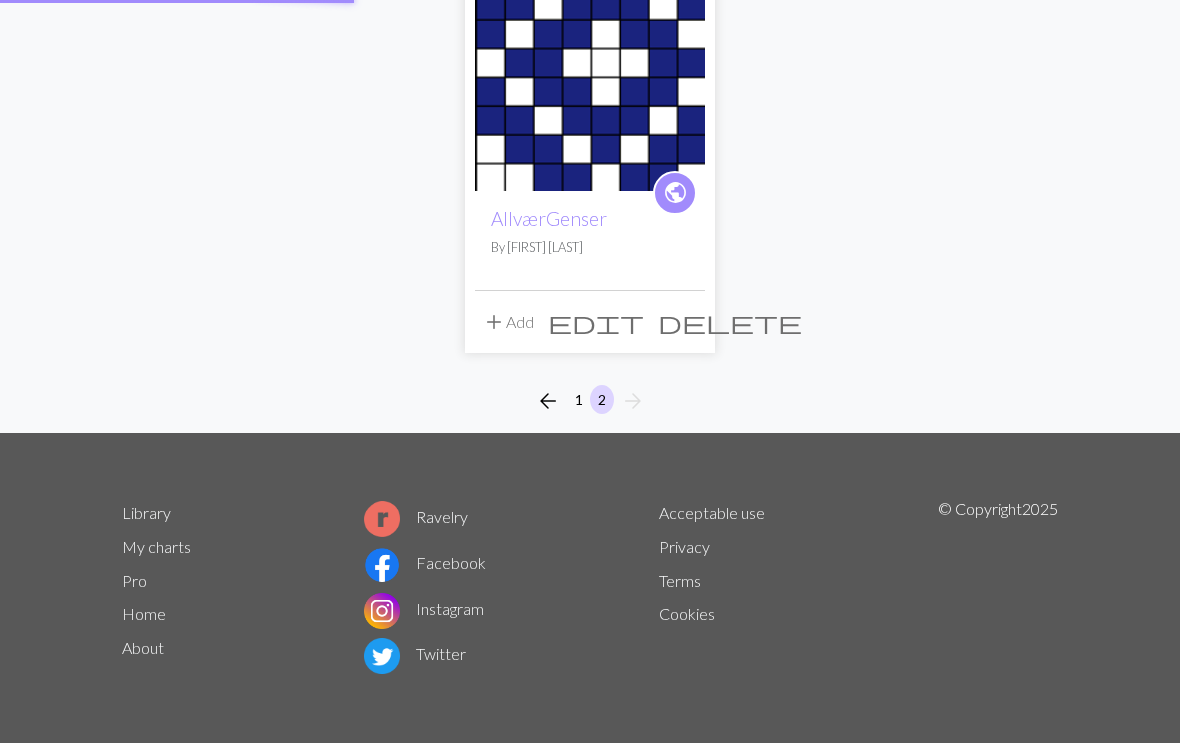 scroll, scrollTop: 0, scrollLeft: 0, axis: both 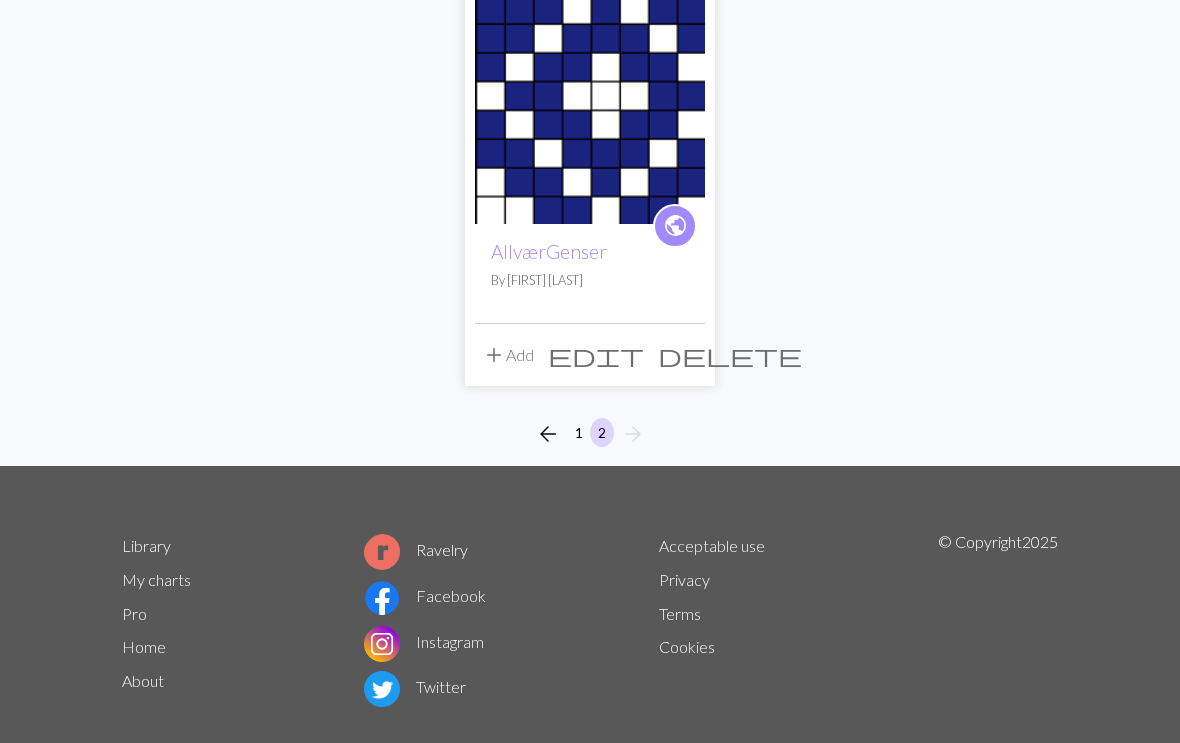 click on "1" at bounding box center (579, 433) 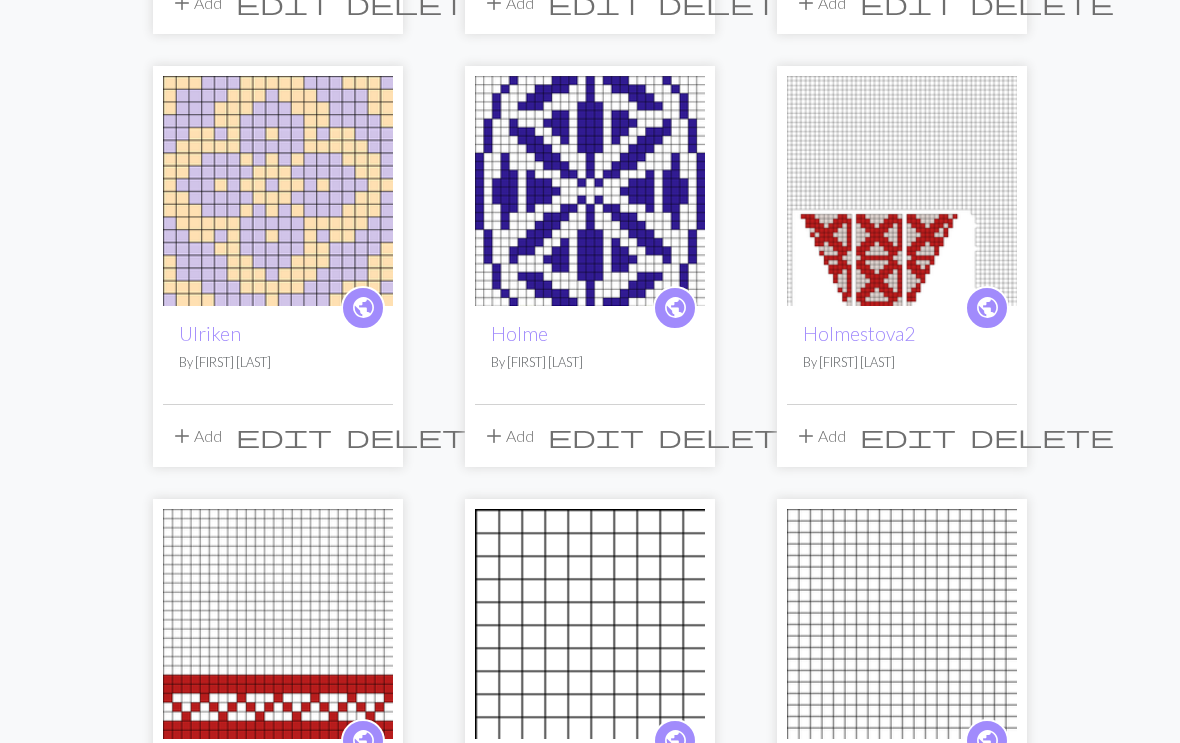 scroll, scrollTop: 1506, scrollLeft: 0, axis: vertical 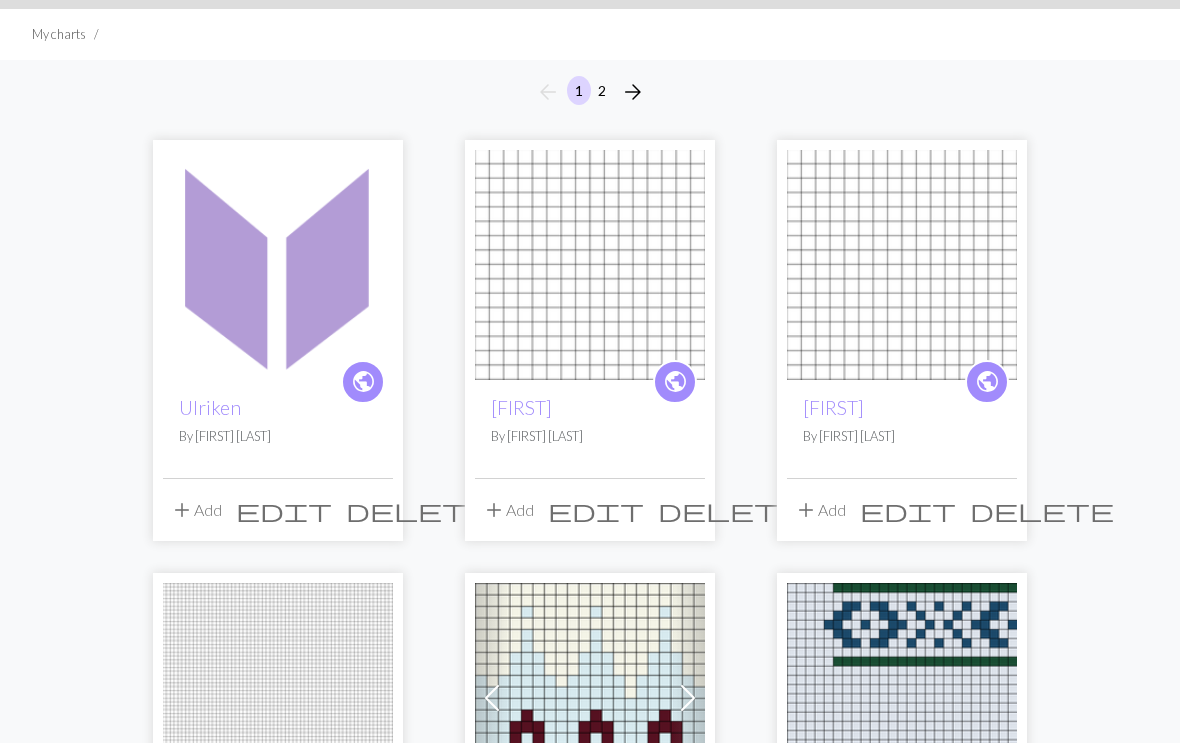 click at bounding box center [278, 266] 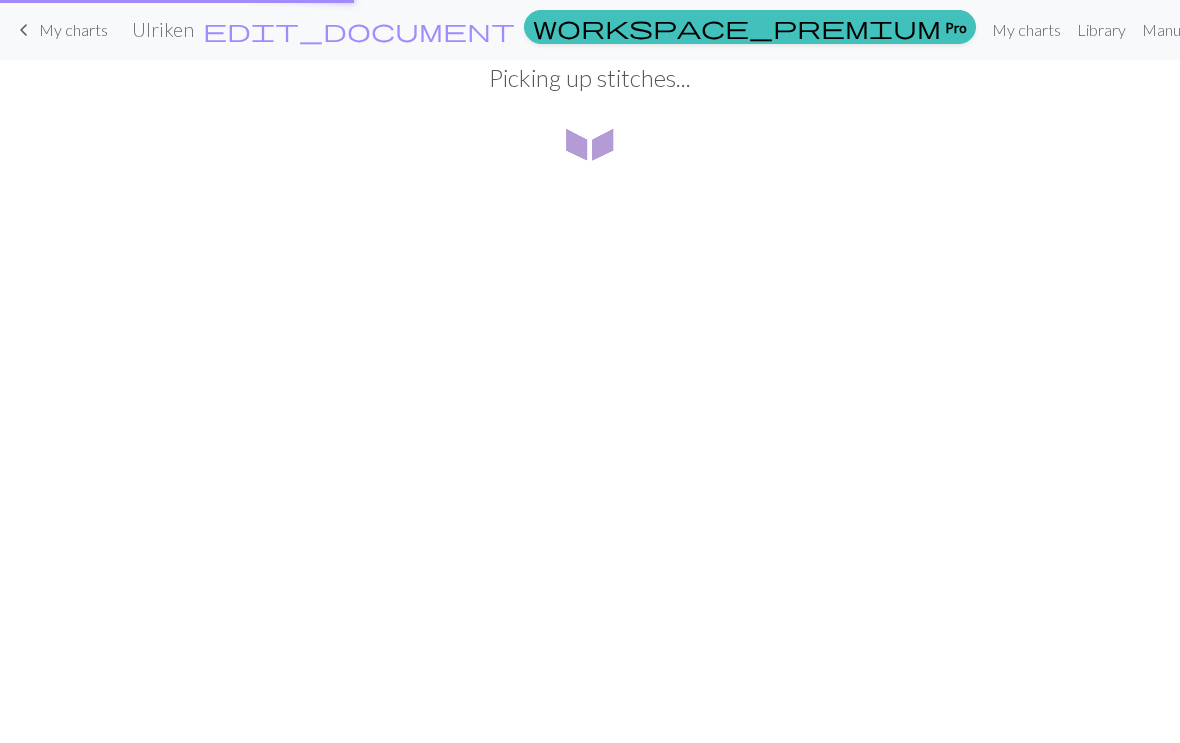 scroll, scrollTop: 0, scrollLeft: 0, axis: both 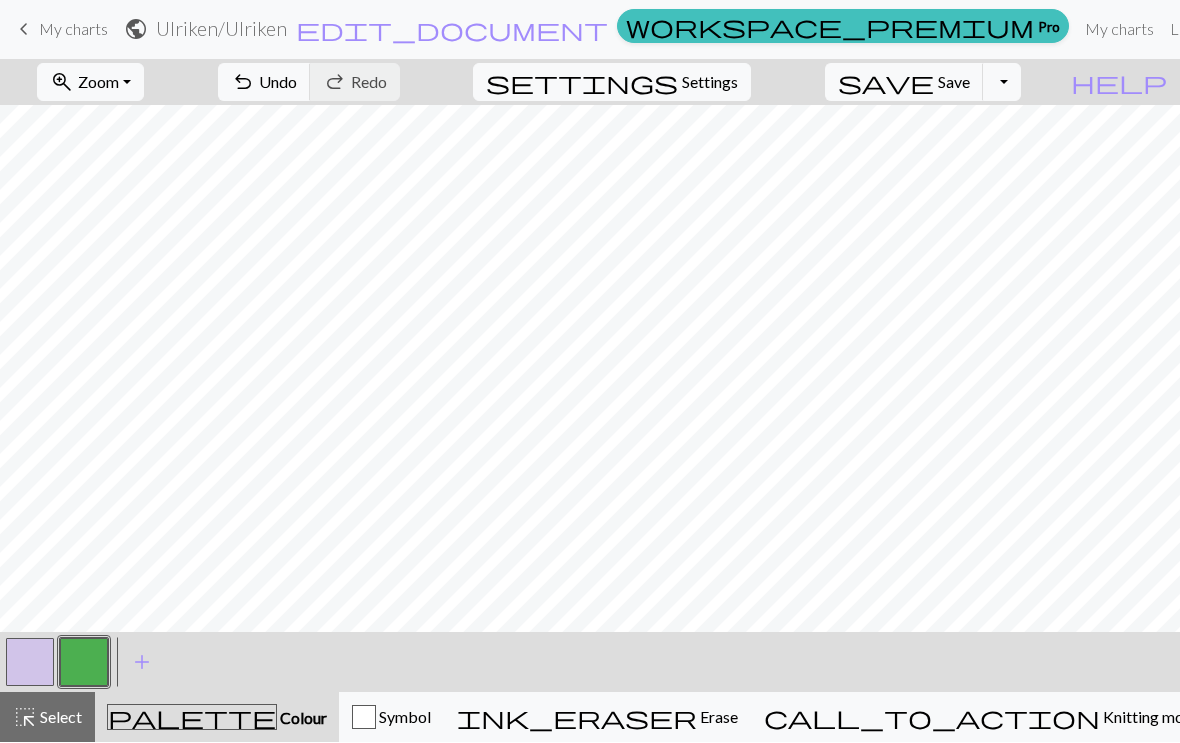 click on "My charts" at bounding box center (1119, 30) 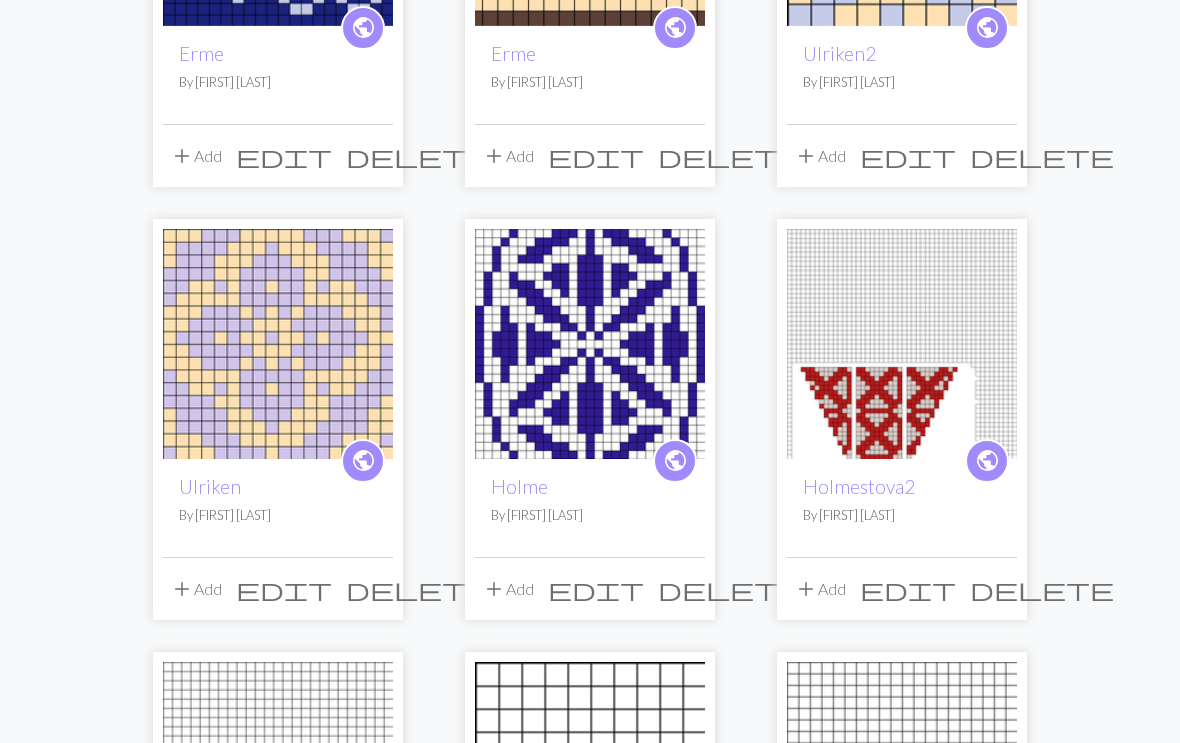 click at bounding box center (278, 345) 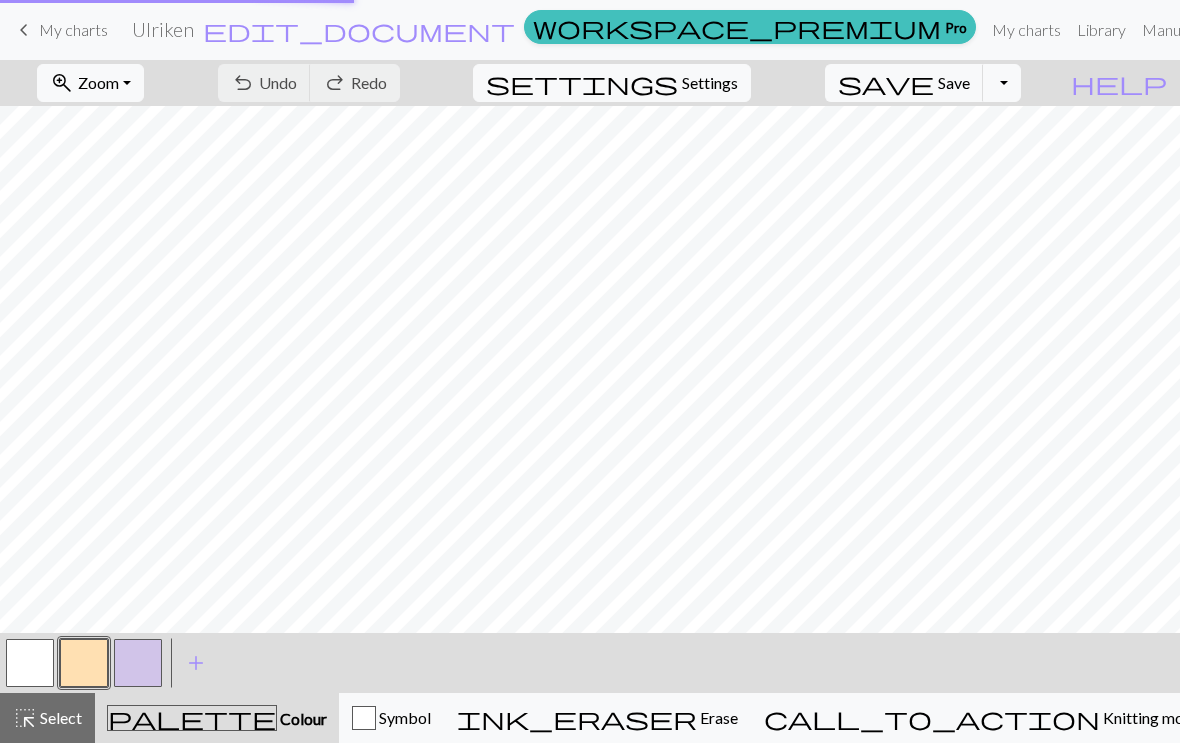 scroll, scrollTop: 0, scrollLeft: 0, axis: both 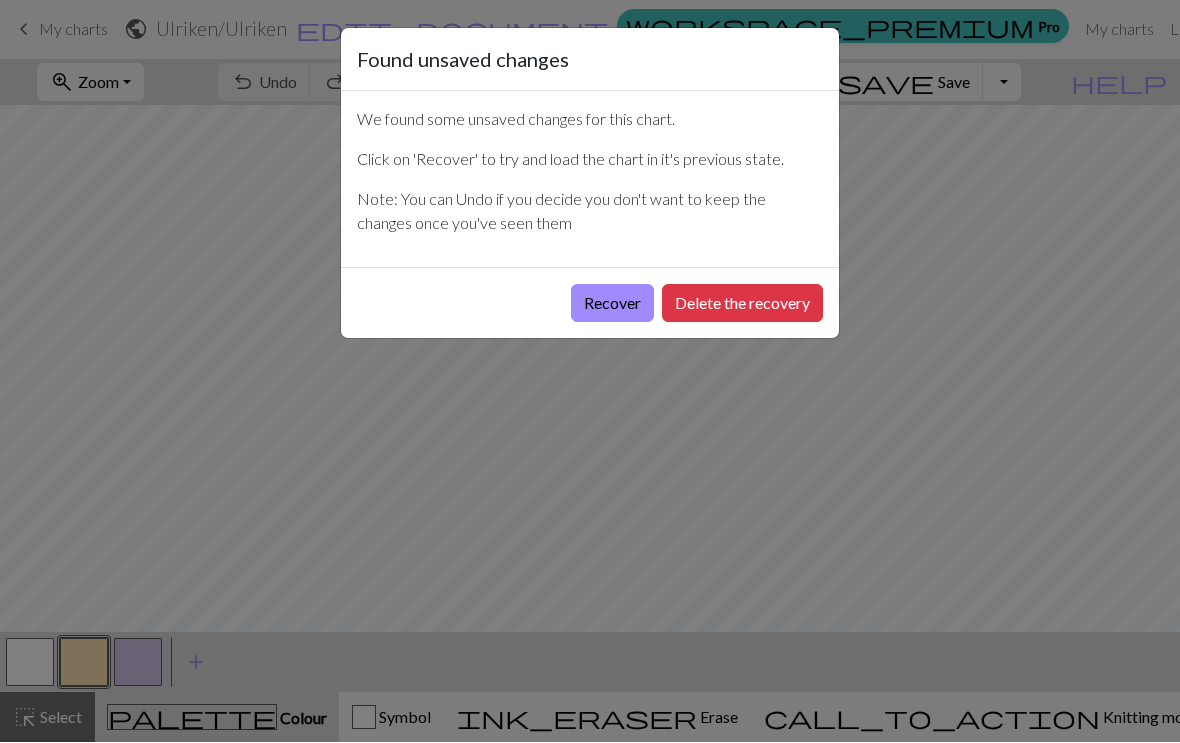 click on "Recover" at bounding box center [612, 304] 